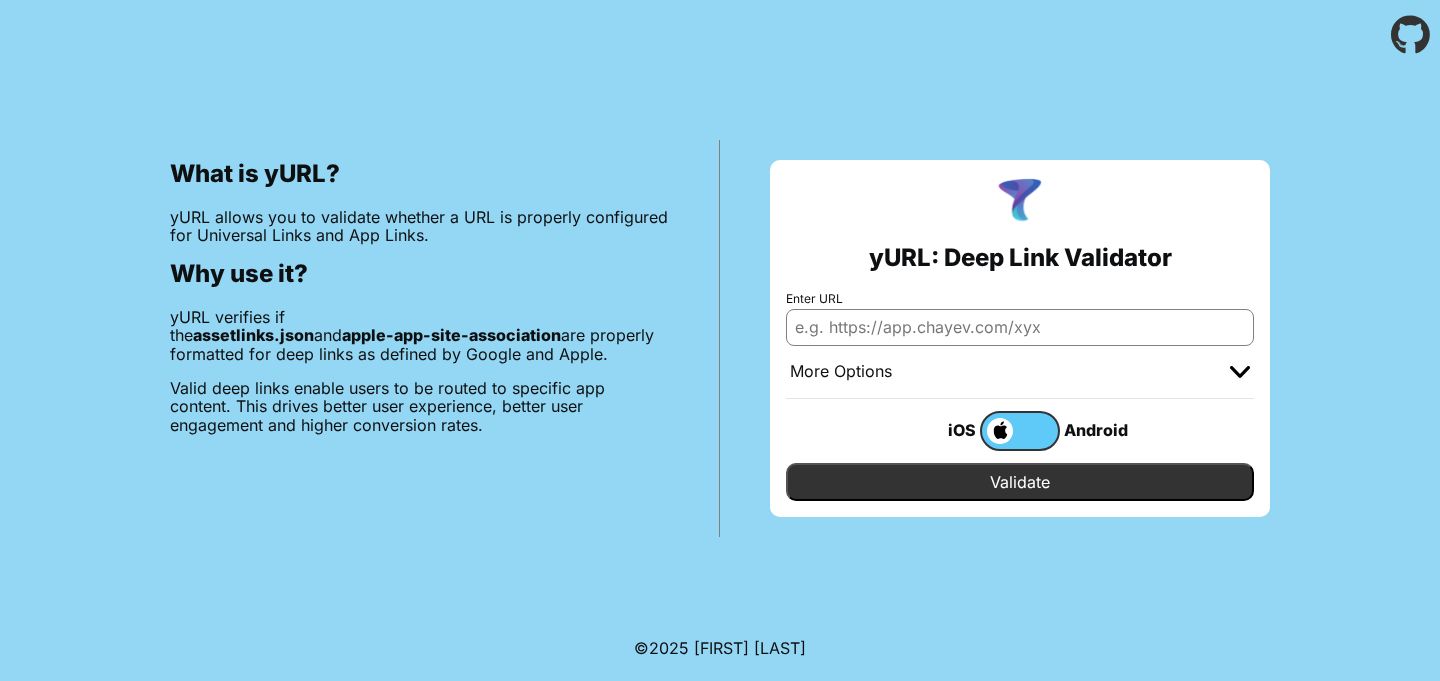scroll, scrollTop: 0, scrollLeft: 0, axis: both 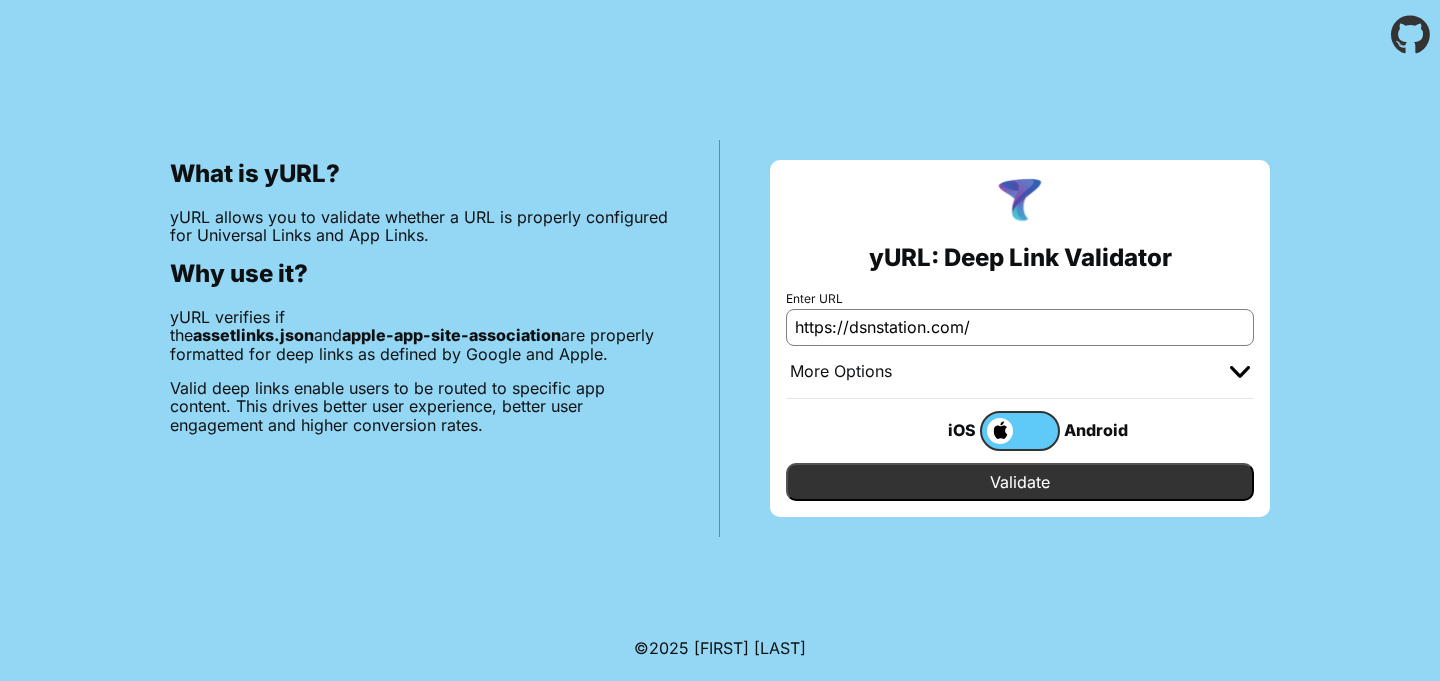 type on "https://[DOMAIN]/" 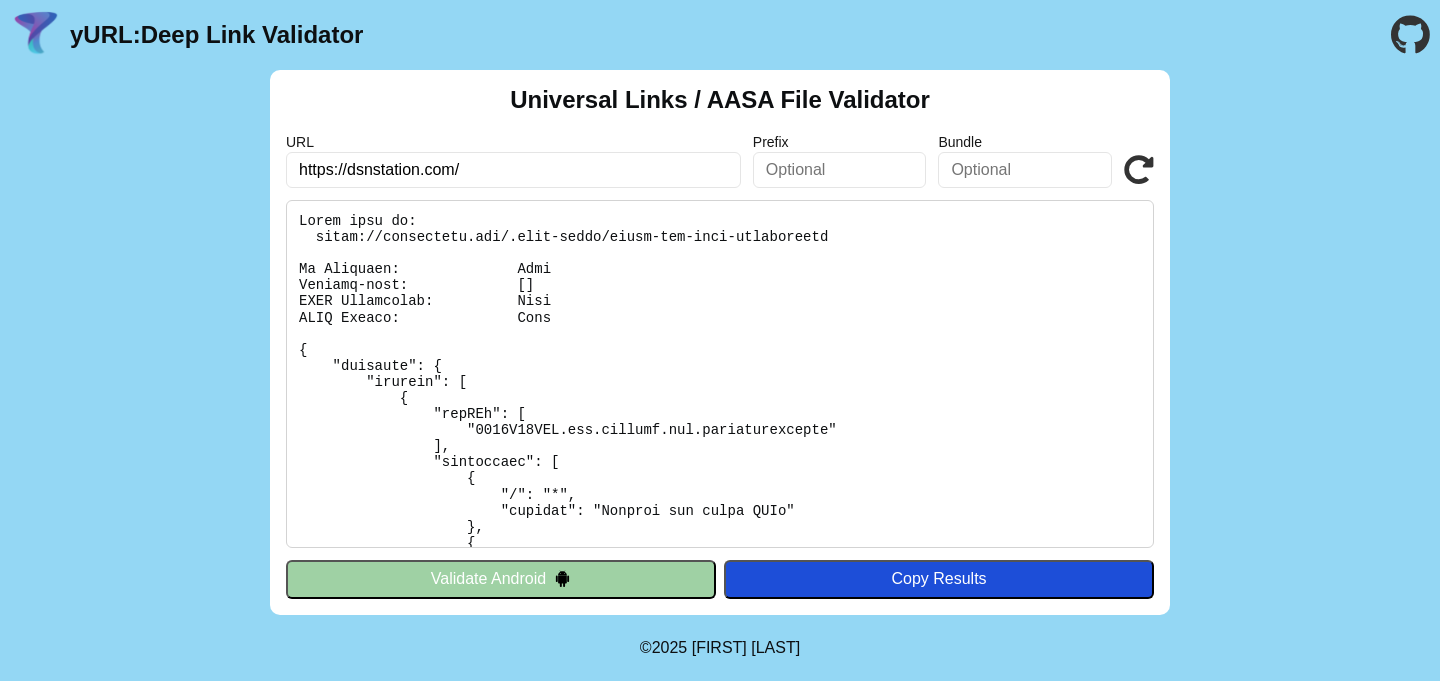 scroll, scrollTop: 0, scrollLeft: 0, axis: both 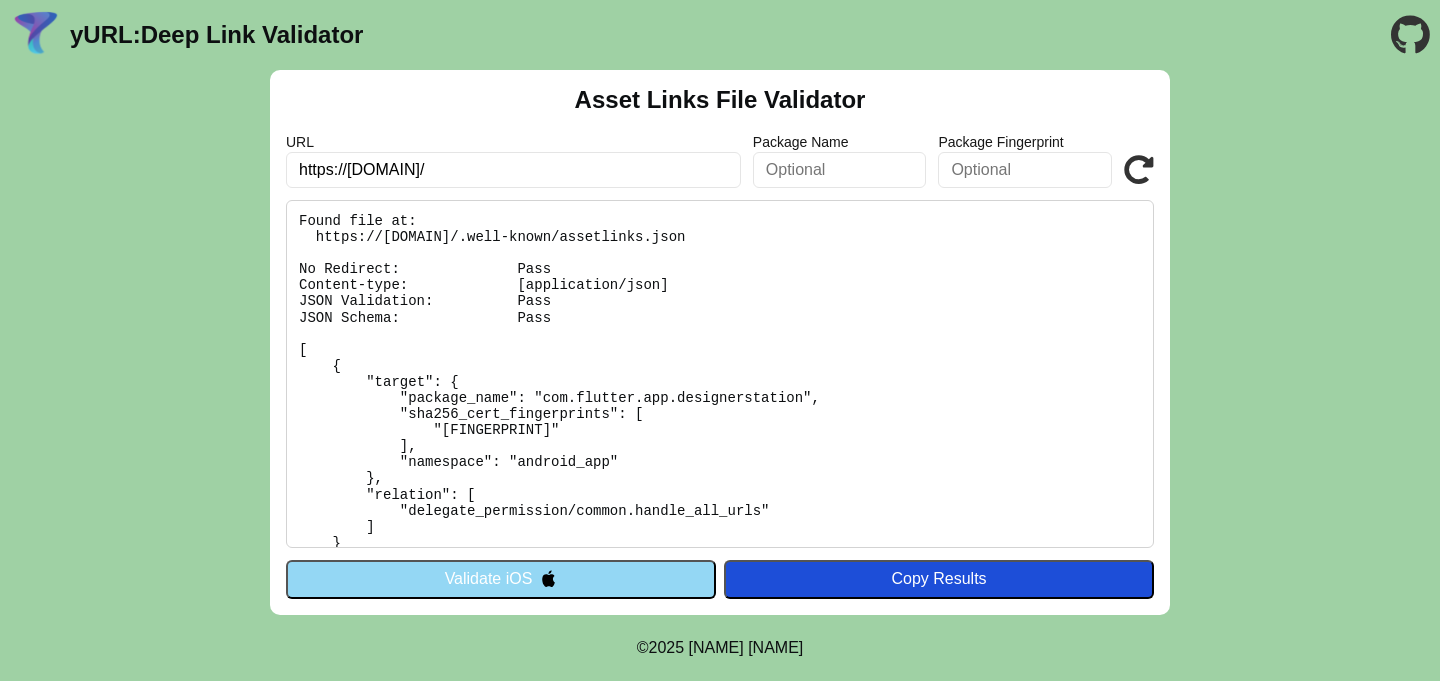 click on "Validate iOS" at bounding box center [501, 579] 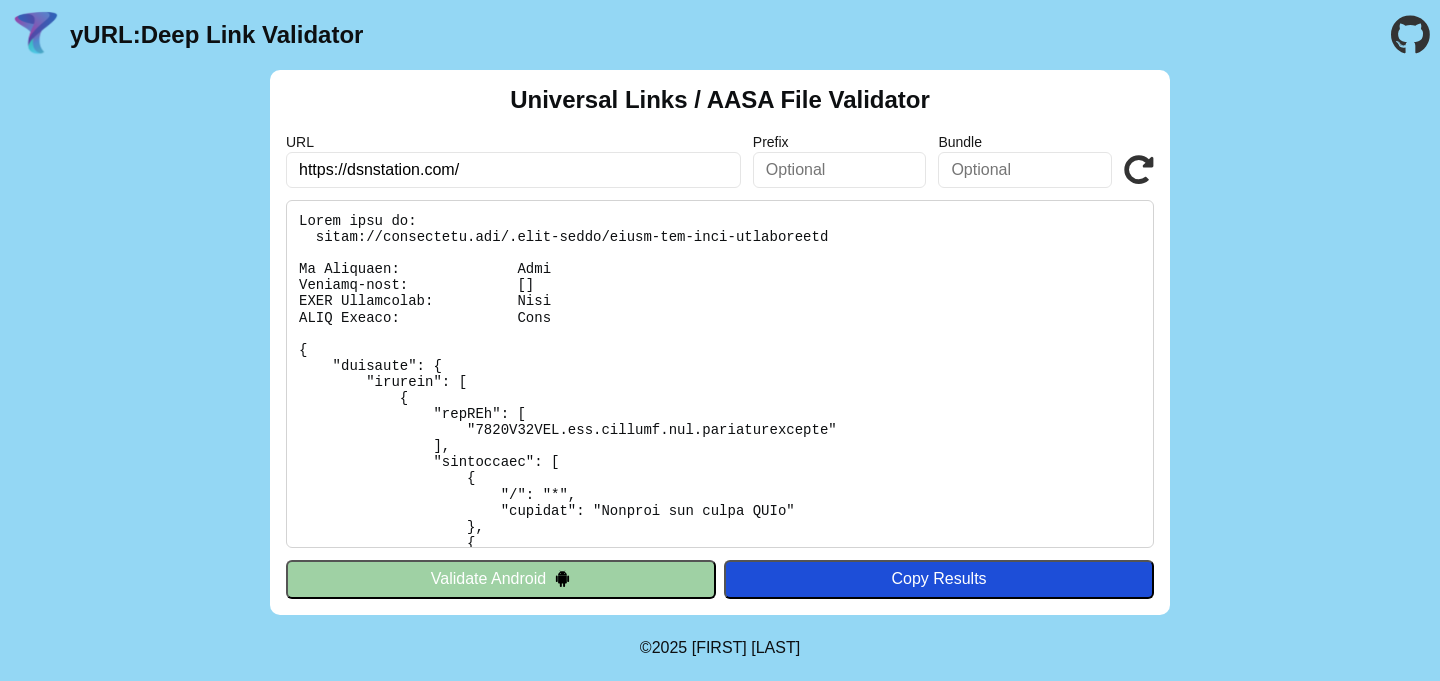 scroll, scrollTop: 0, scrollLeft: 0, axis: both 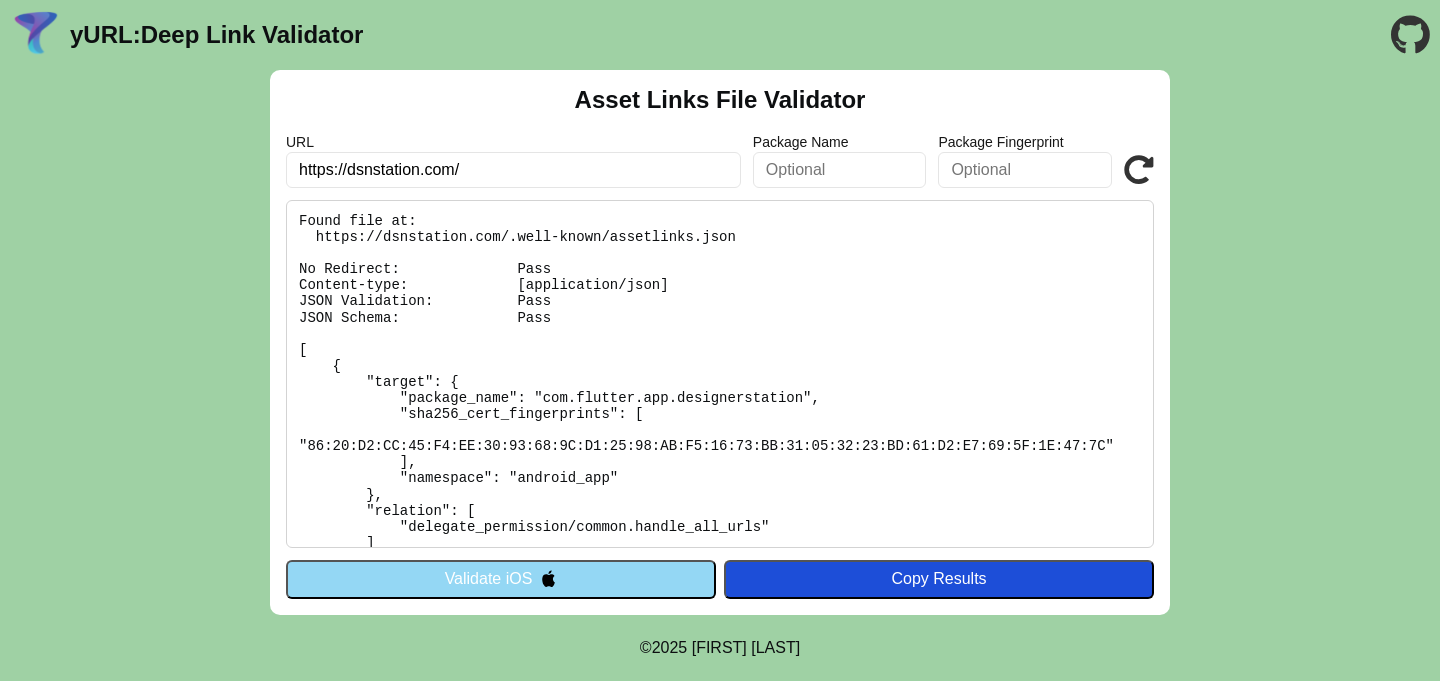 click on "Validate iOS" at bounding box center (501, 579) 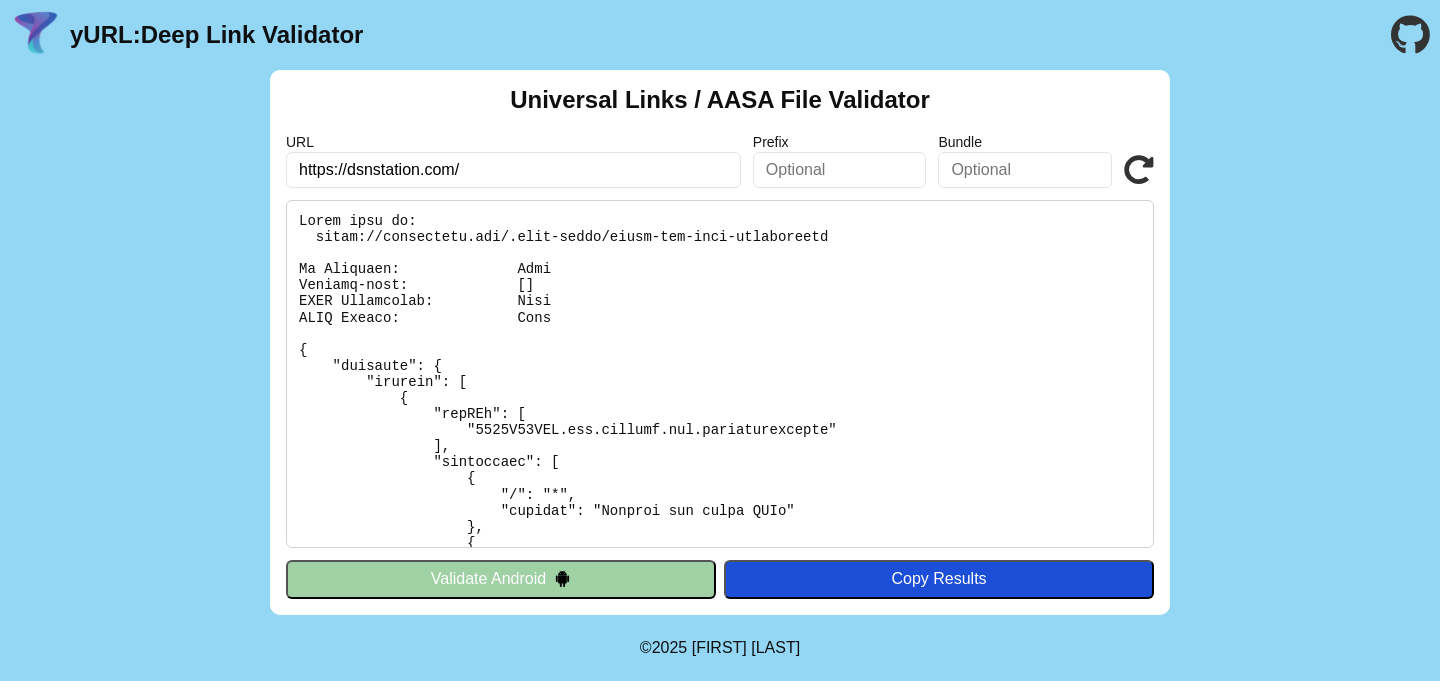 scroll, scrollTop: 0, scrollLeft: 0, axis: both 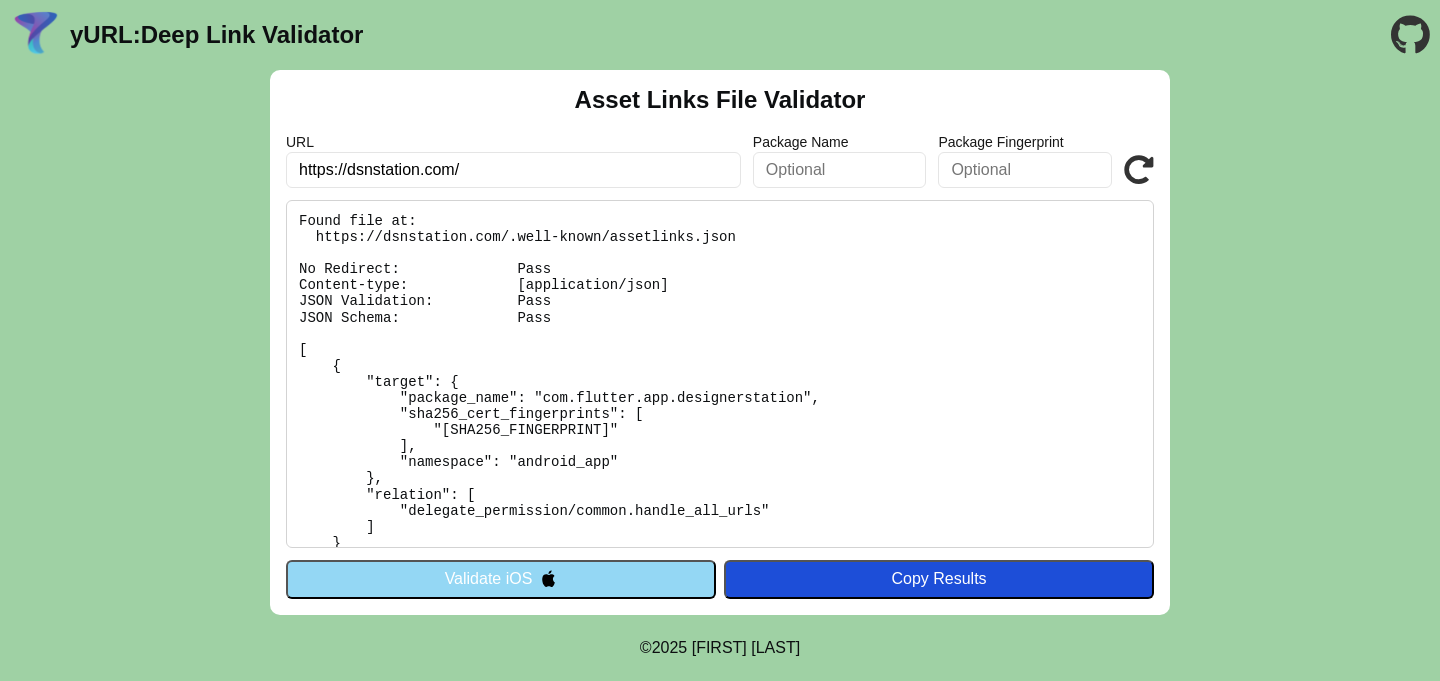 click on "Validate iOS" at bounding box center [501, 579] 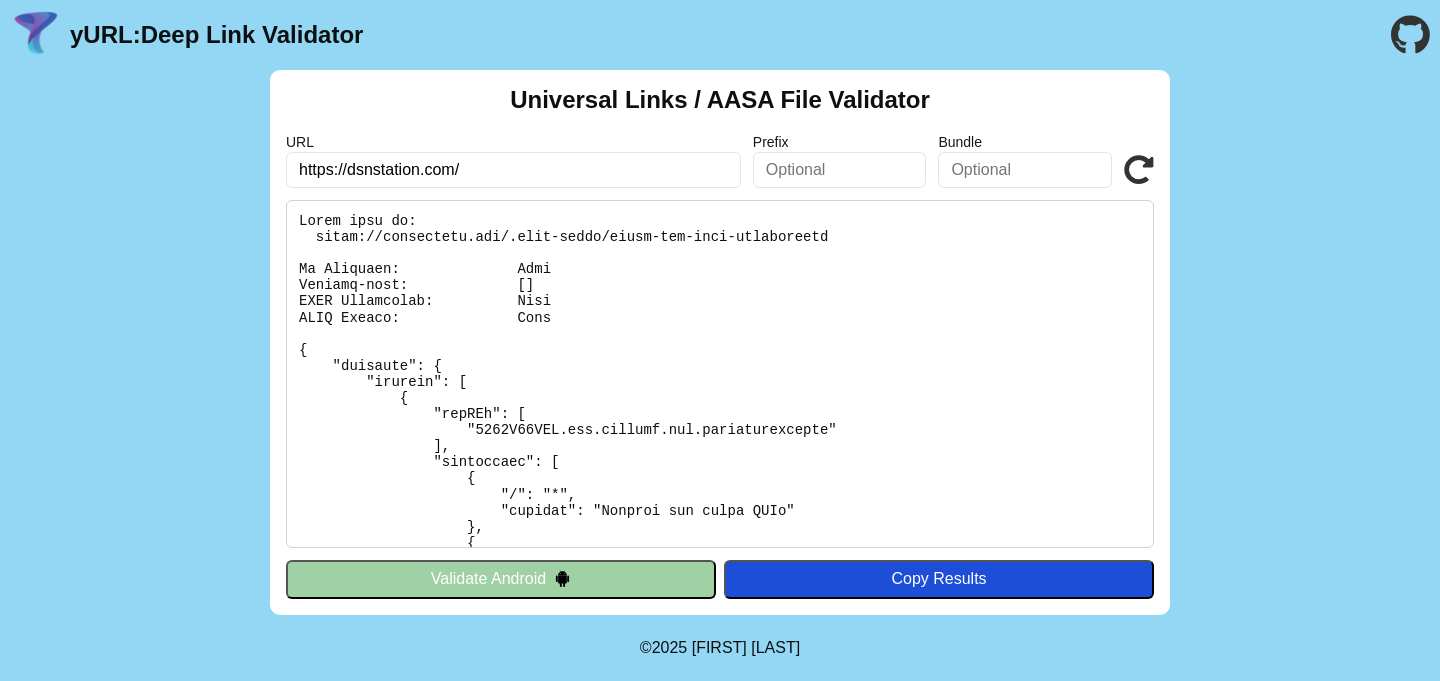 scroll, scrollTop: 0, scrollLeft: 0, axis: both 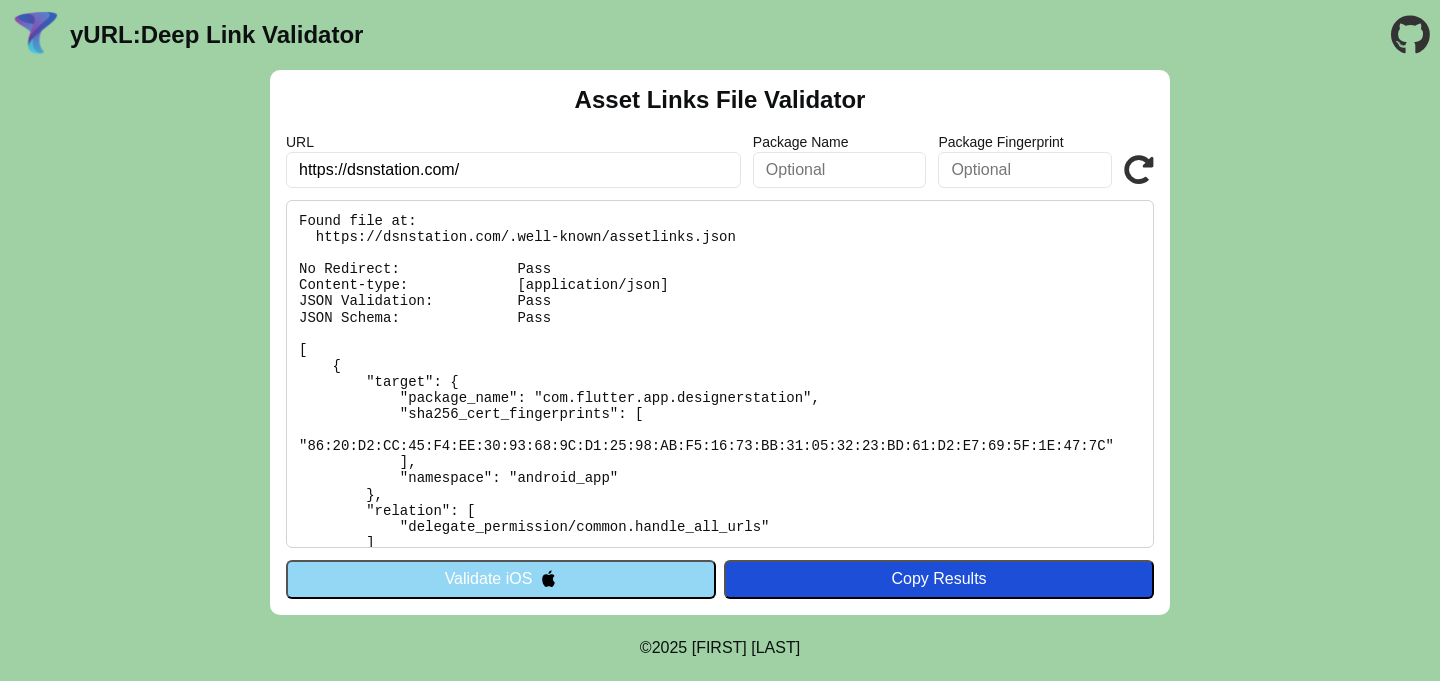 click on "Asset Links File Validator
URL
https://[DOMAIN]/
Package Name
Package Fingerprint
Validate
Validate iOS
Copy Results" at bounding box center [720, 342] 